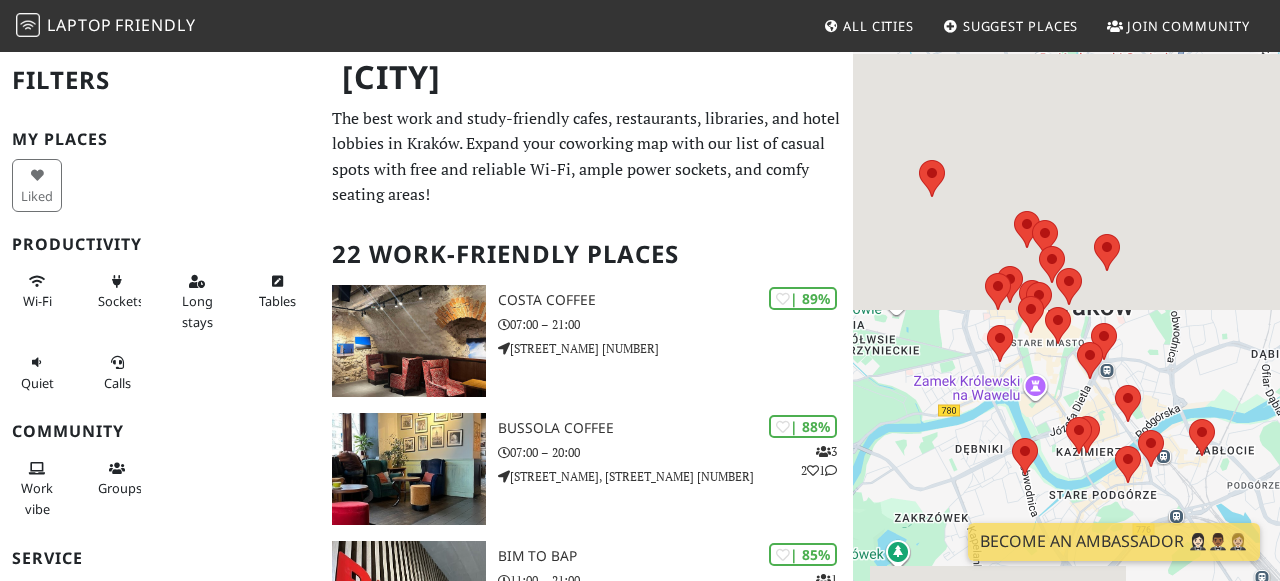 scroll, scrollTop: 0, scrollLeft: 0, axis: both 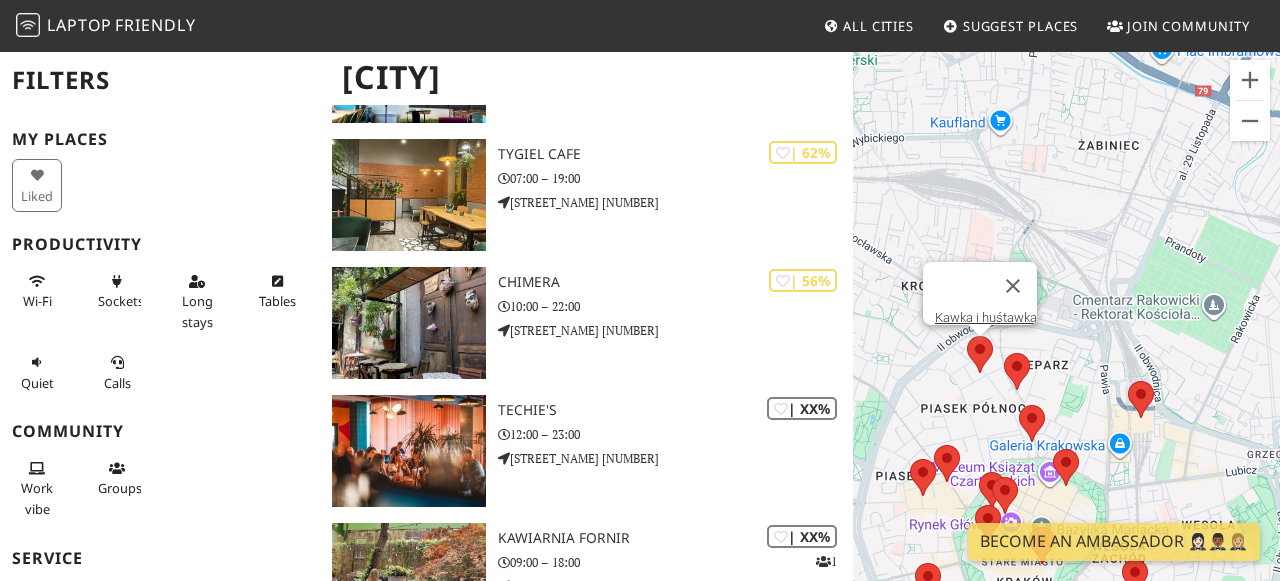 click at bounding box center (967, 336) 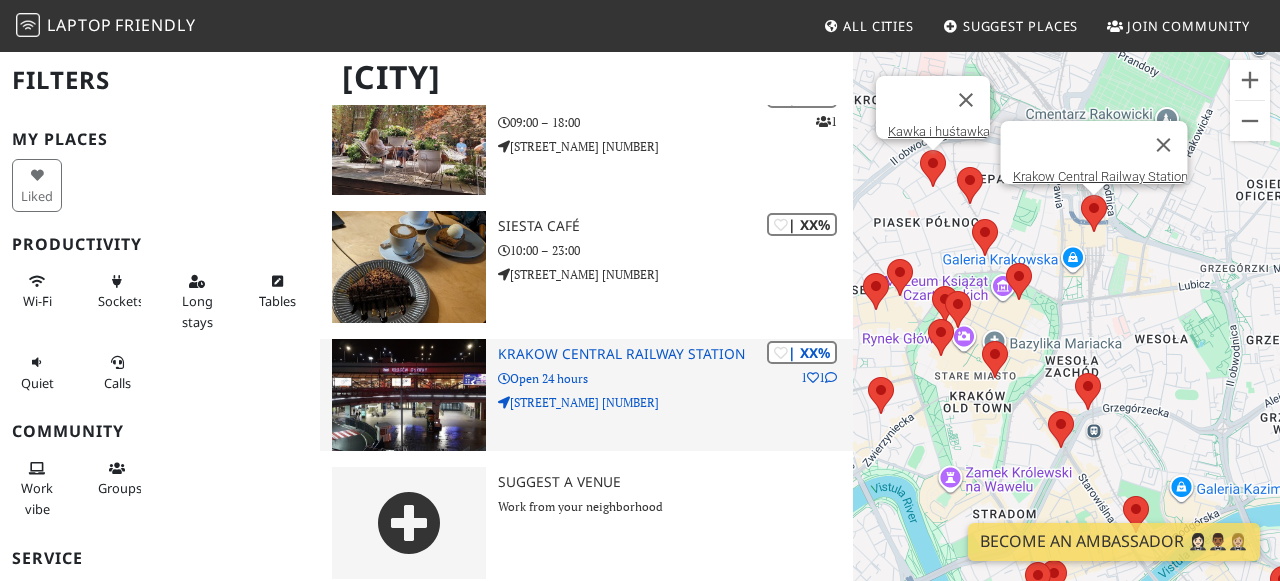 scroll, scrollTop: 2633, scrollLeft: 0, axis: vertical 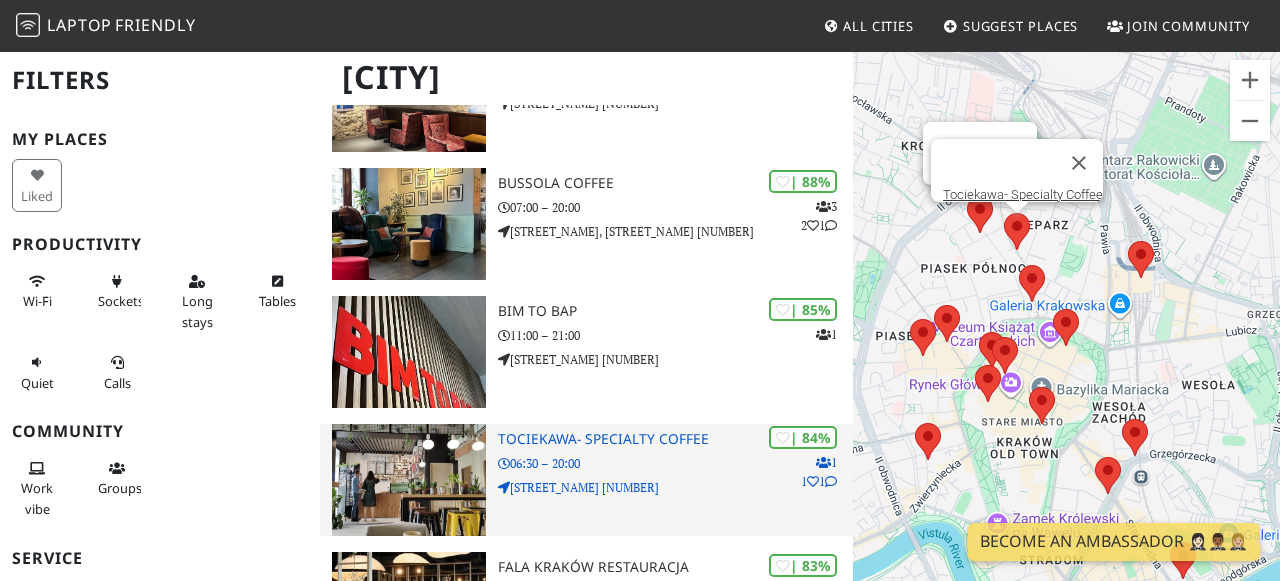 click on "Tociekawa- Specialty Coffee" at bounding box center [676, 439] 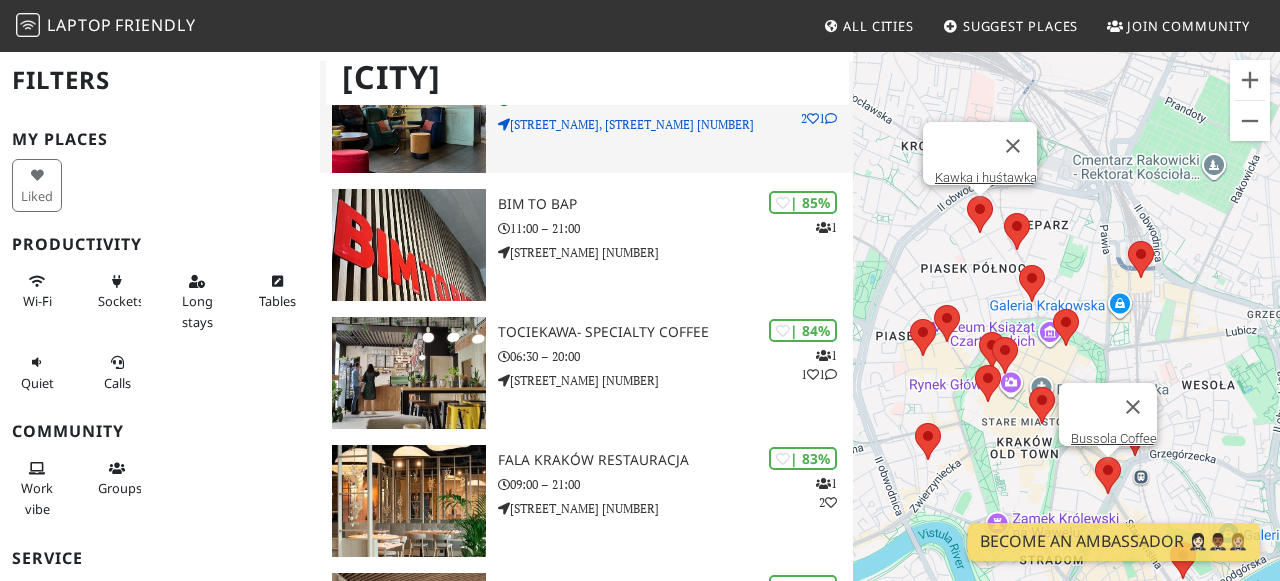 scroll, scrollTop: 354, scrollLeft: 0, axis: vertical 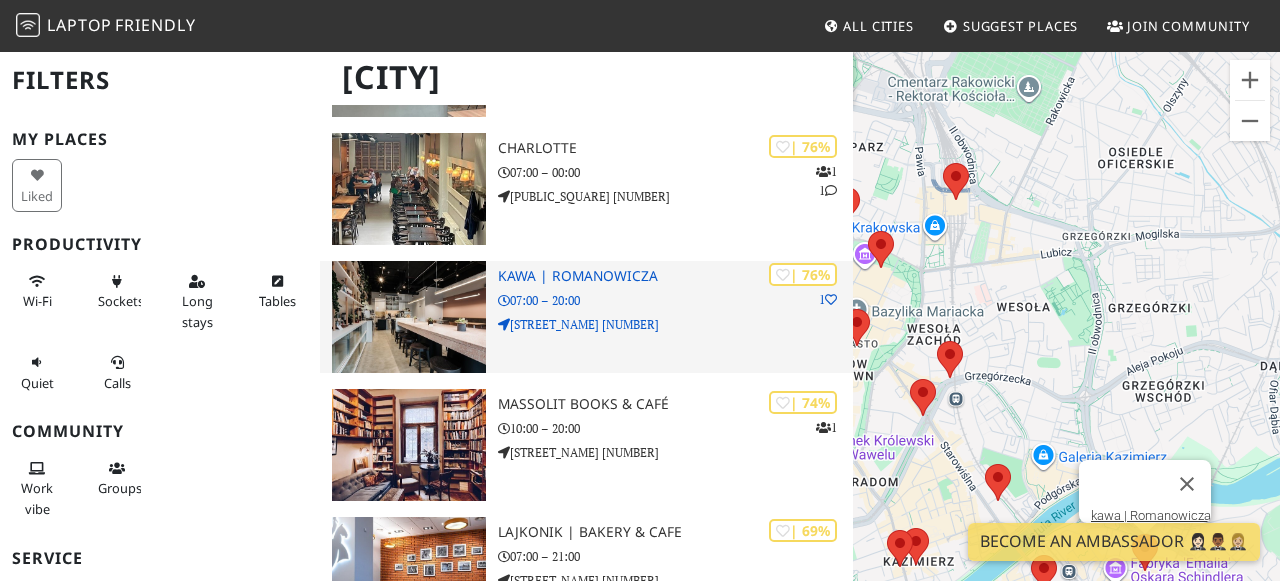 click on "| 76%
1
kawa | Romanowicza
07:00 – 20:00
Tadeusza Romanowicza 4" at bounding box center (676, 317) 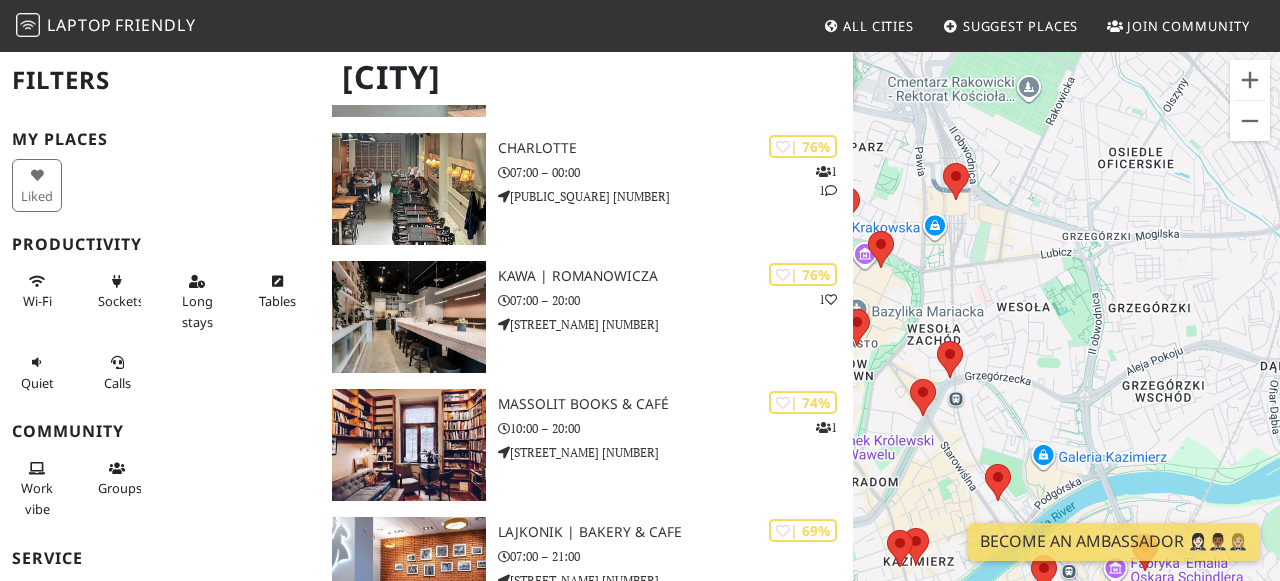 scroll, scrollTop: 1668, scrollLeft: 0, axis: vertical 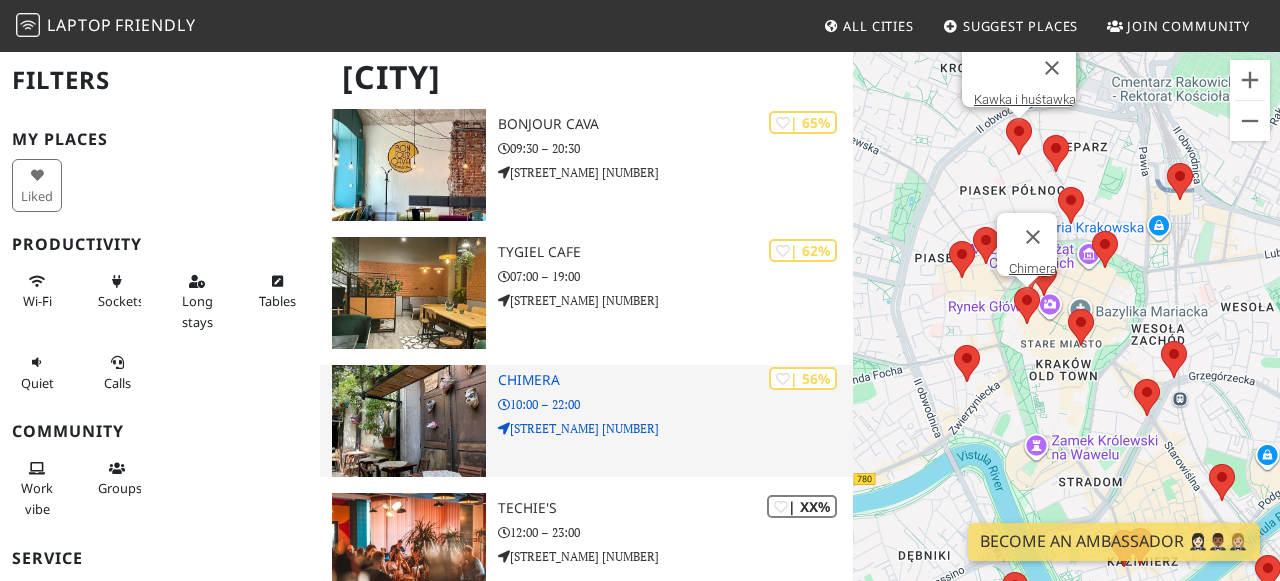 click at bounding box center [409, 421] 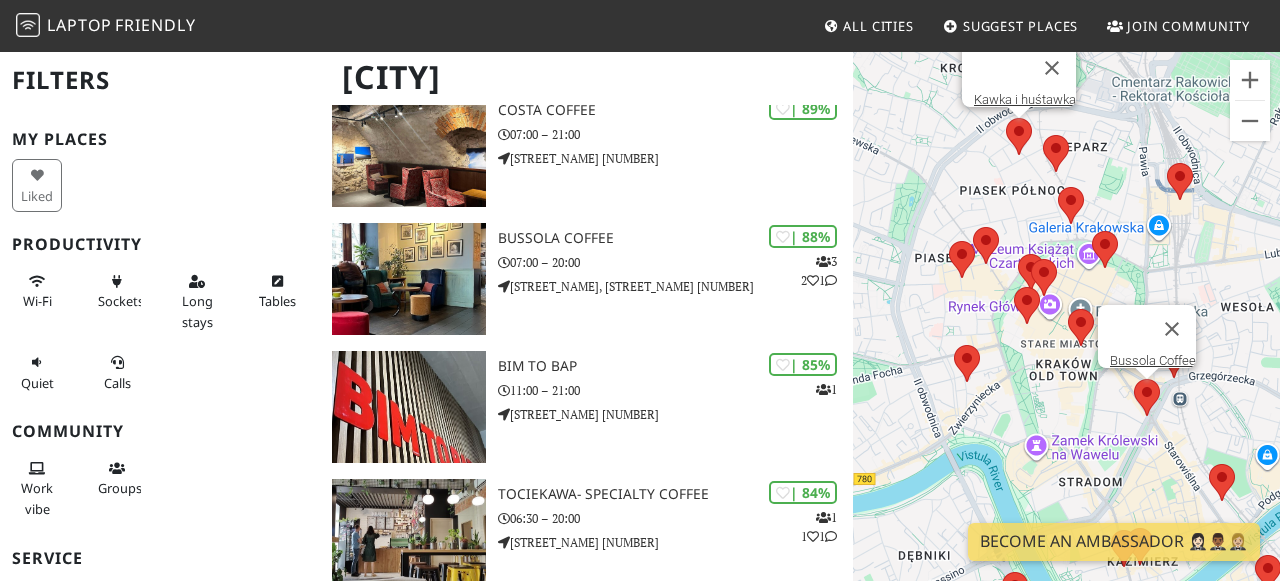 scroll, scrollTop: 0, scrollLeft: 0, axis: both 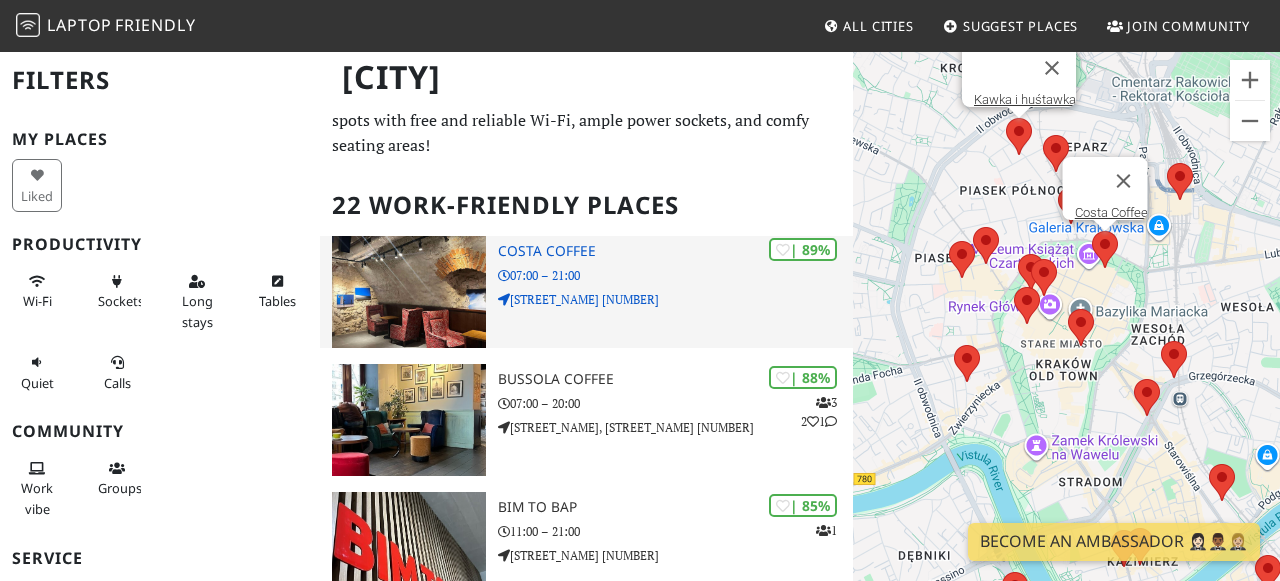 click on "Costa Coffee" at bounding box center (676, 251) 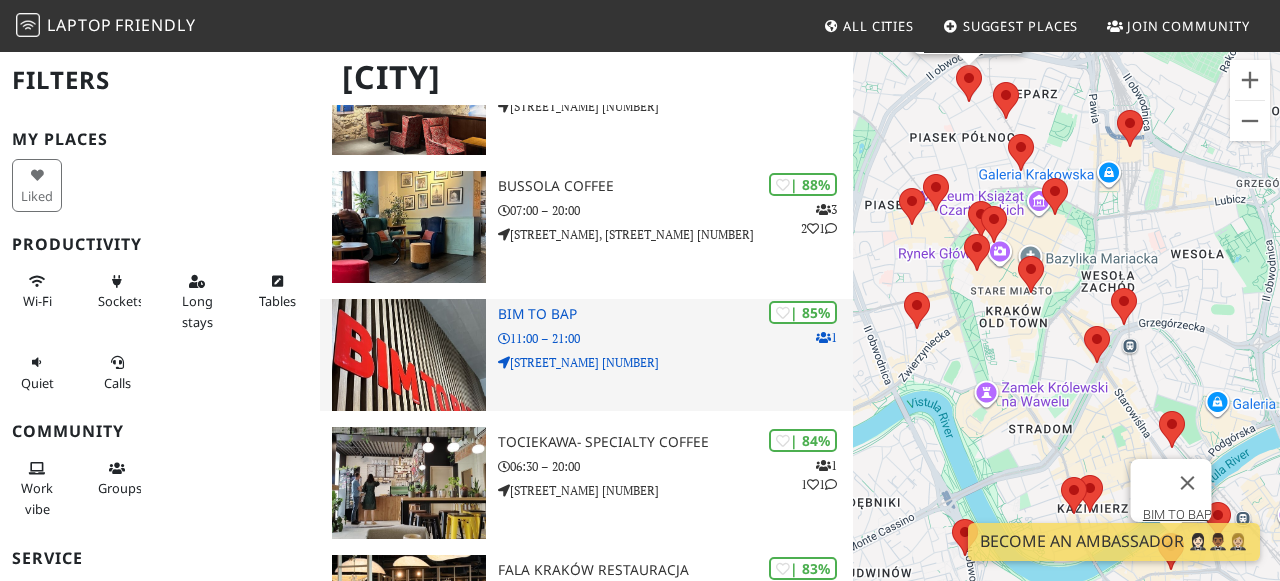 scroll, scrollTop: 245, scrollLeft: 0, axis: vertical 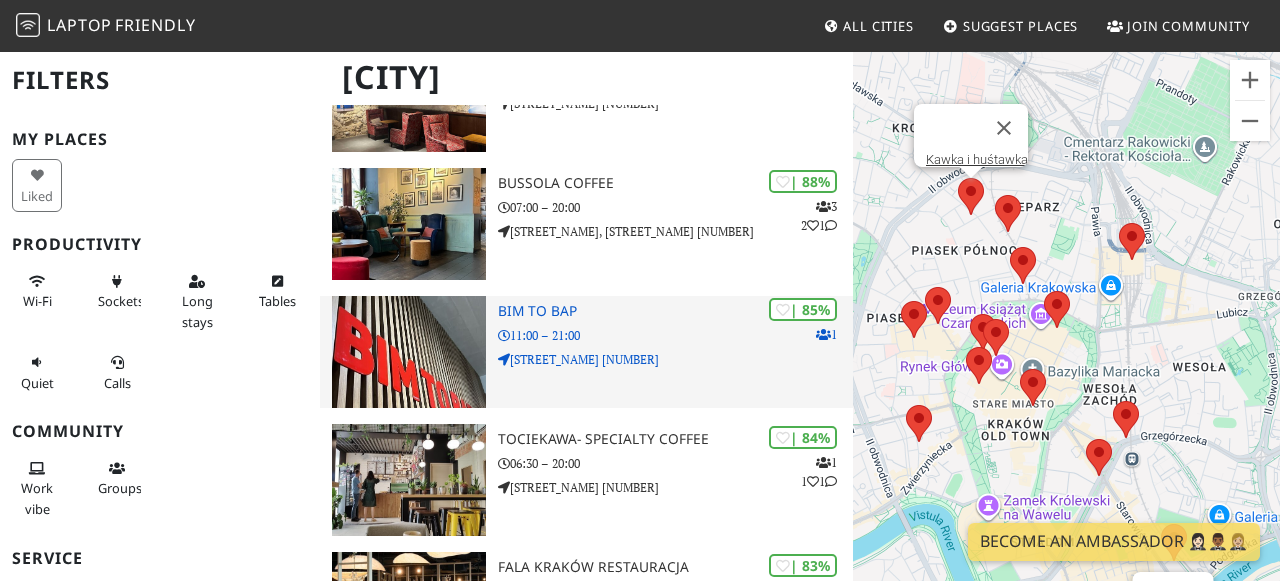 click on "| 85%
1
BIM TO BAP
11:00 – 21:00
Bolesława Limanowskiego 7" at bounding box center [676, 352] 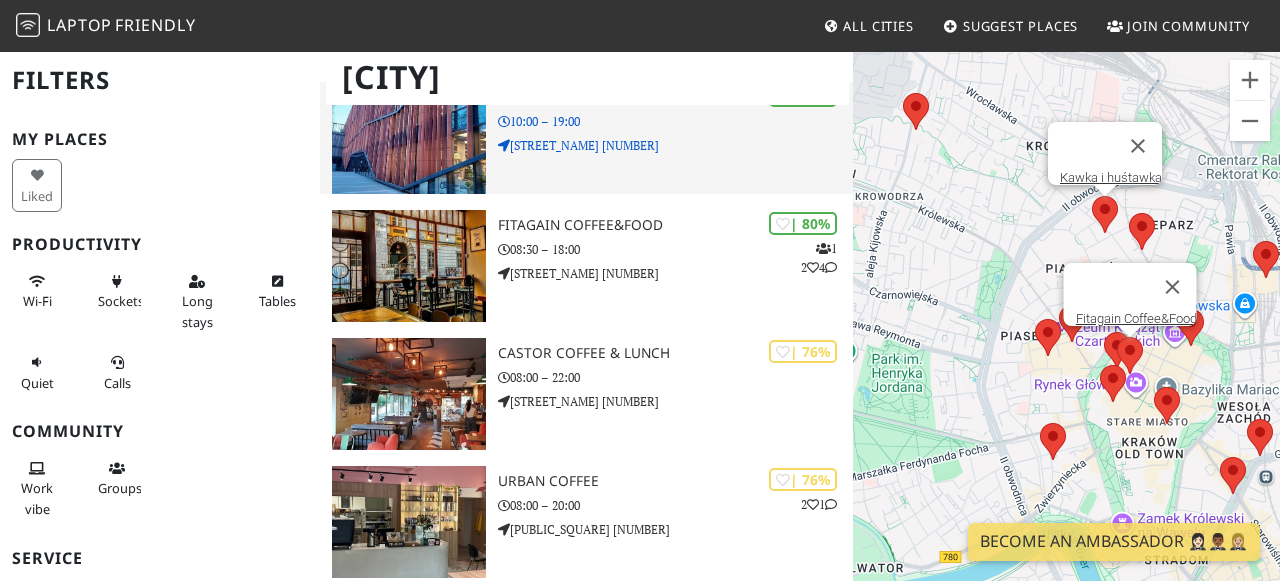 scroll, scrollTop: 1100, scrollLeft: 0, axis: vertical 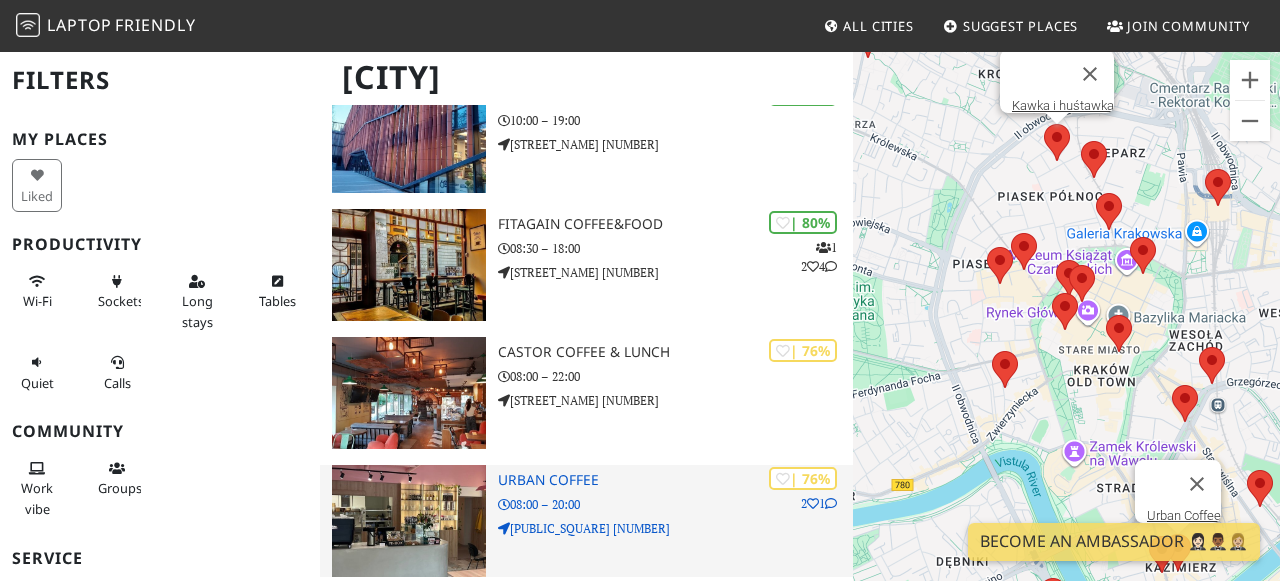 click on "plac Wolnica 12A" at bounding box center (676, 528) 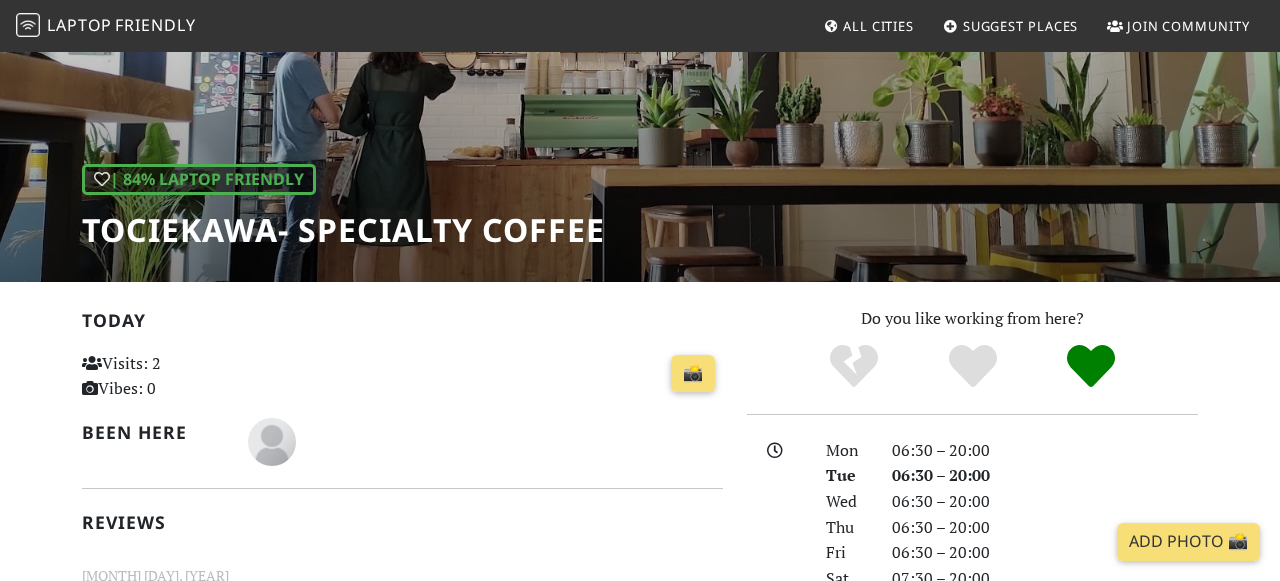 scroll, scrollTop: 186, scrollLeft: 0, axis: vertical 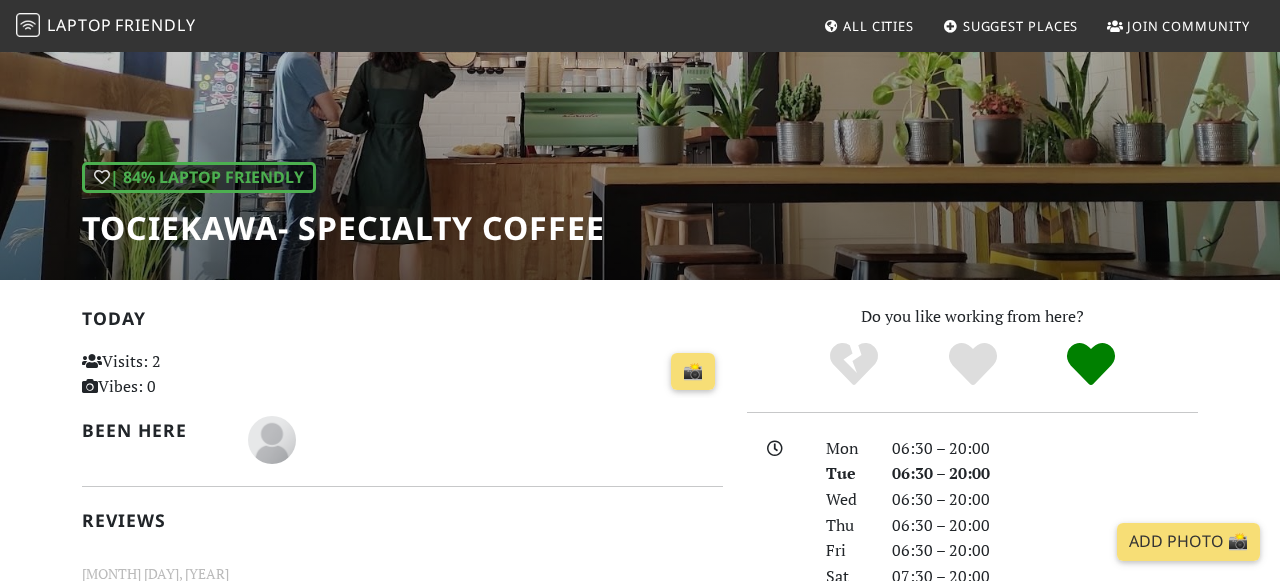 click on "| 84% Laptop Friendly
Tociekawa- Specialty Coffee" at bounding box center (640, 72) 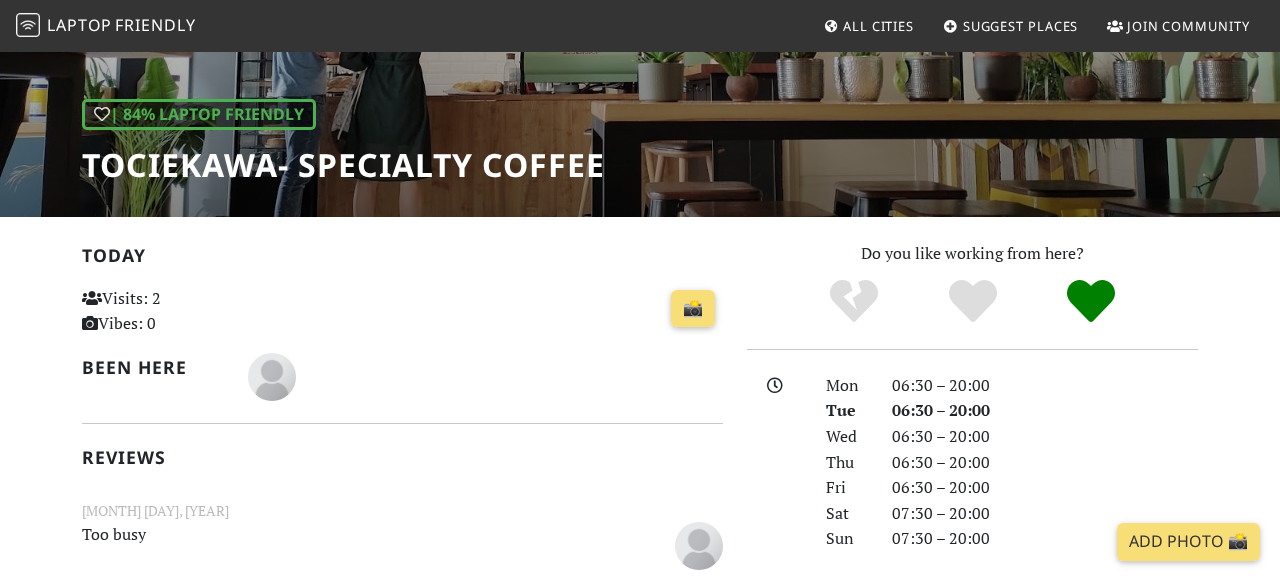 scroll, scrollTop: 0, scrollLeft: 0, axis: both 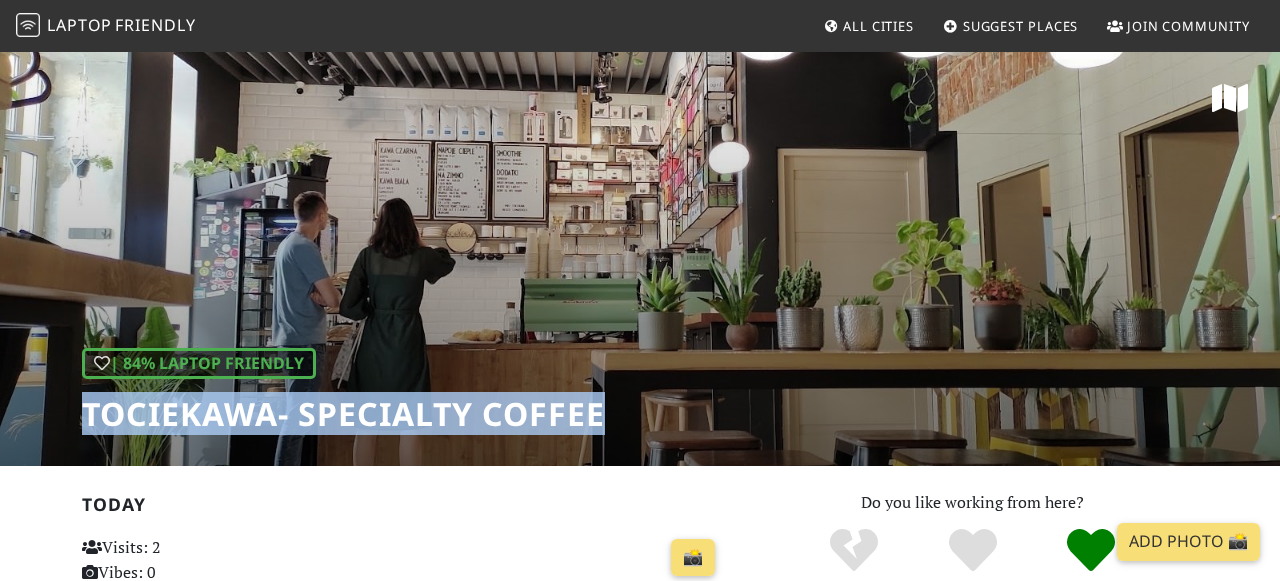 drag, startPoint x: 78, startPoint y: 408, endPoint x: 719, endPoint y: 417, distance: 641.0632 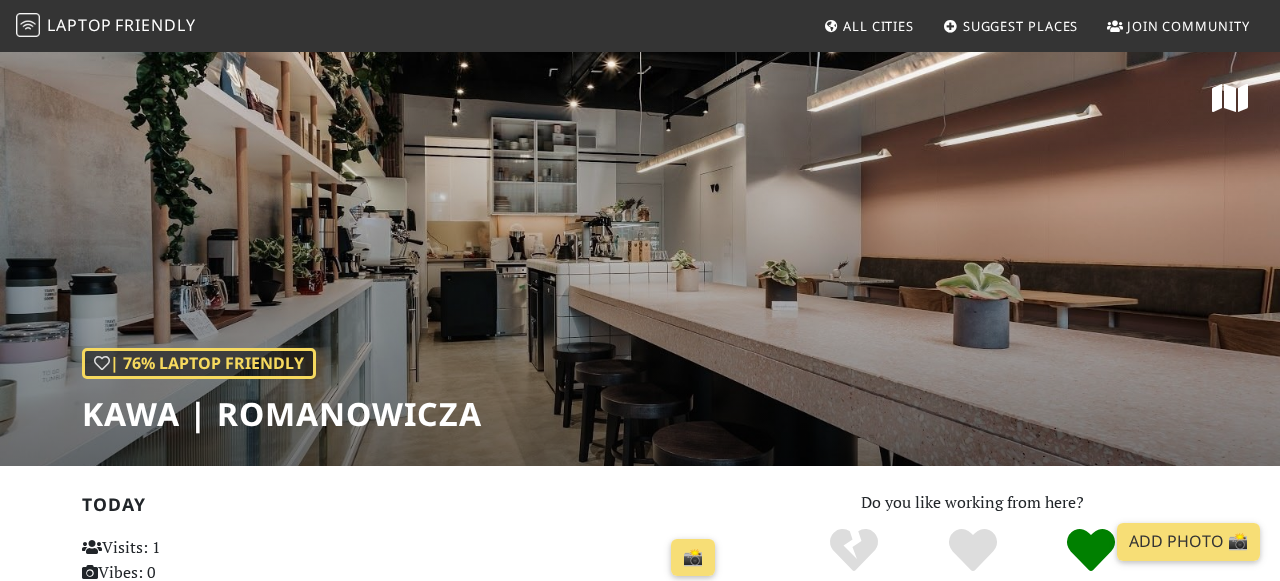 scroll, scrollTop: 0, scrollLeft: 0, axis: both 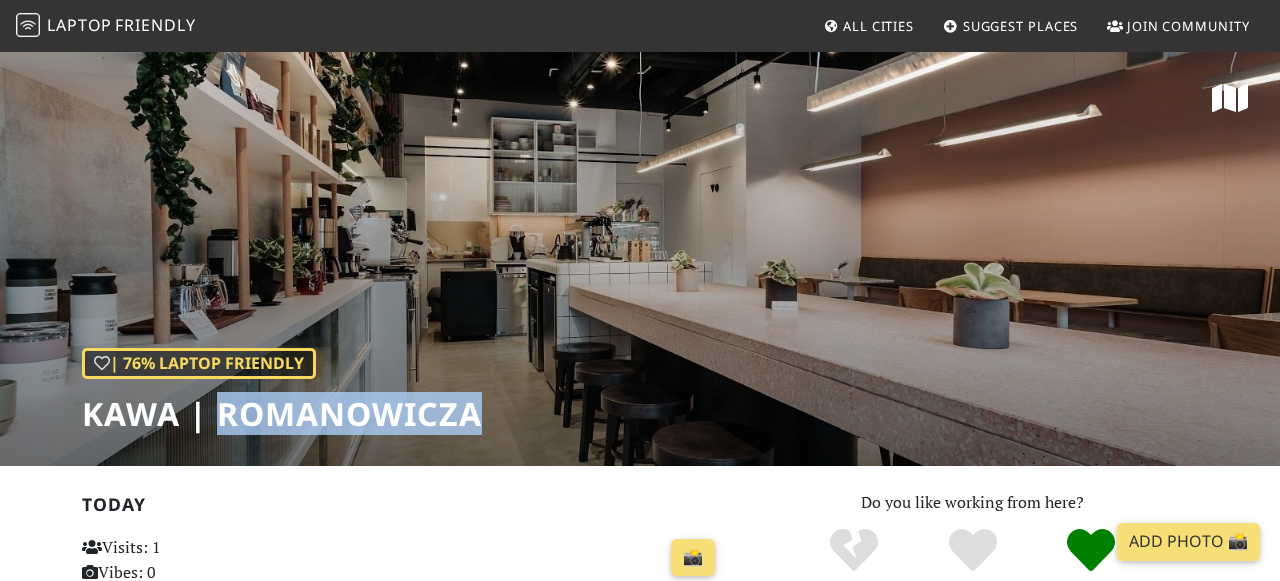 click on "kawa | Romanowicza" at bounding box center (282, 414) 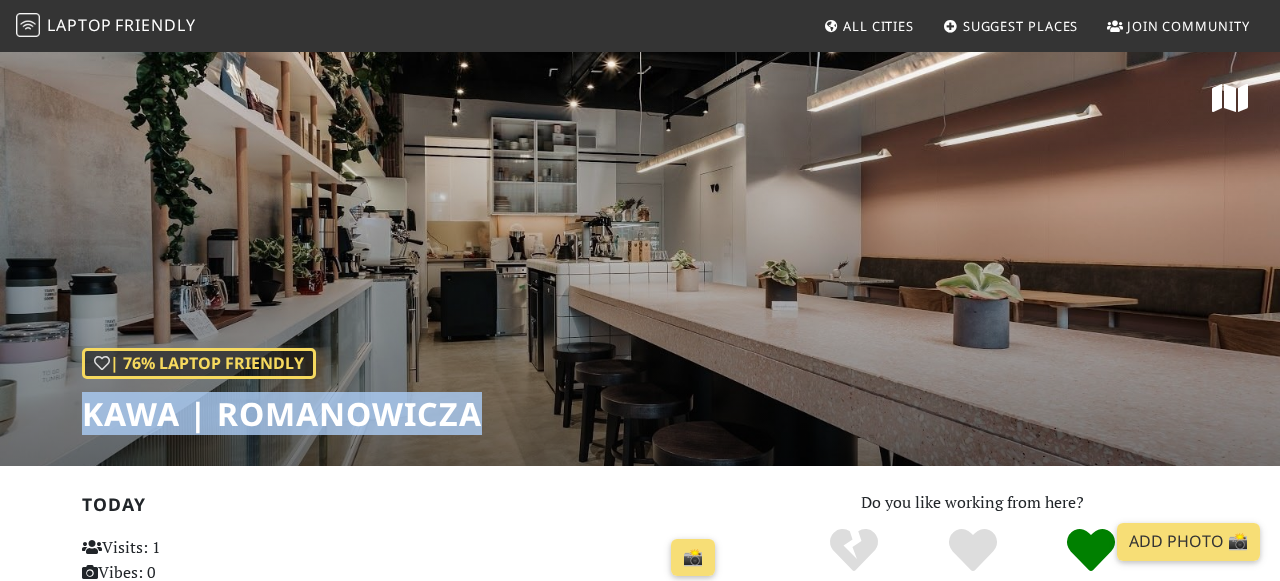click on "kawa | Romanowicza" at bounding box center [282, 414] 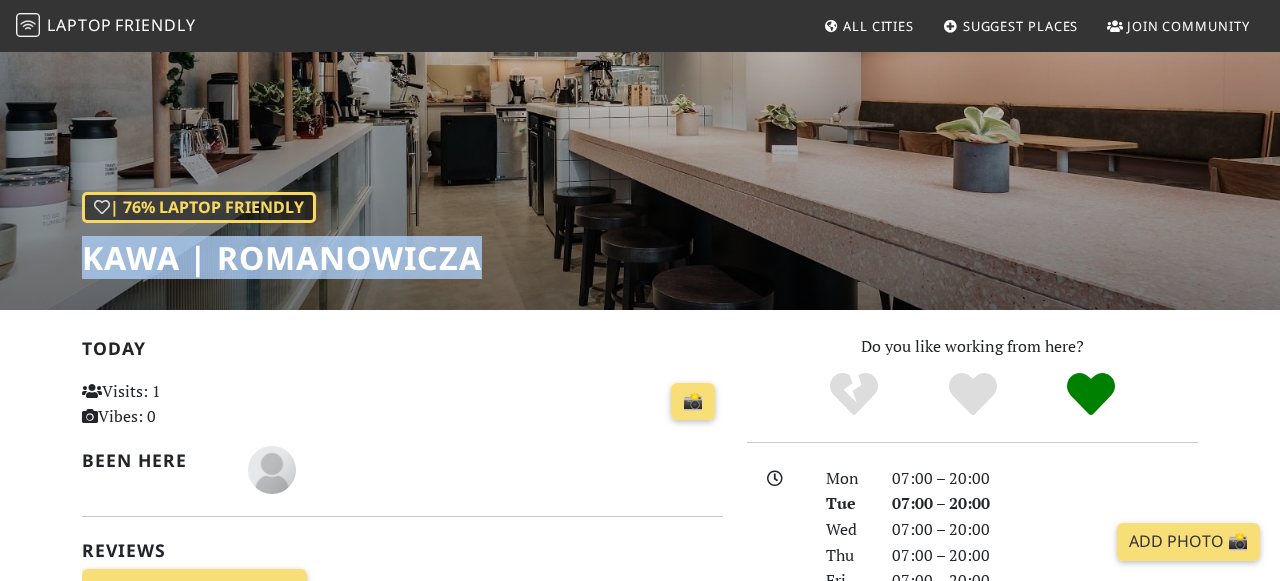 click at bounding box center (485, 470) 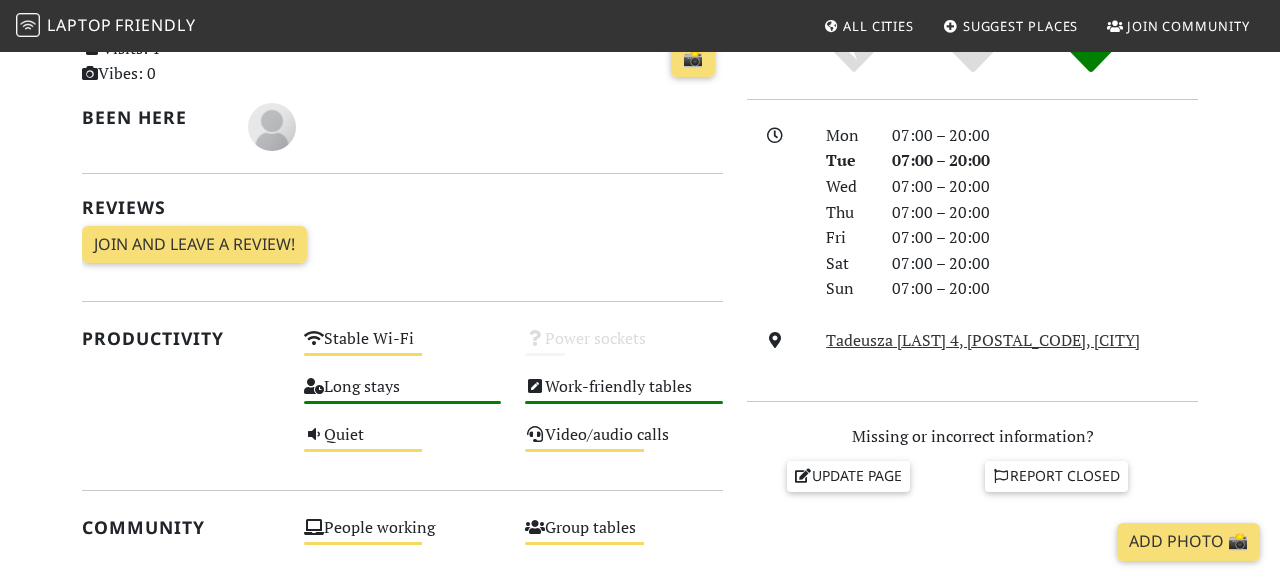 scroll, scrollTop: 287, scrollLeft: 0, axis: vertical 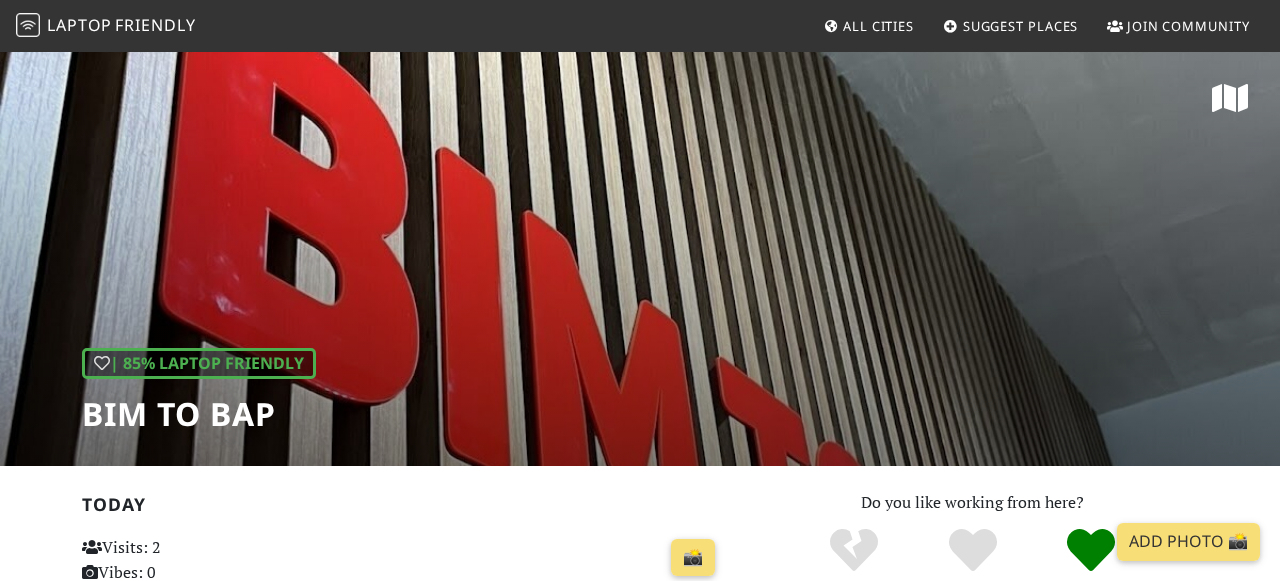 click on "BIM TO BAP" at bounding box center [199, 414] 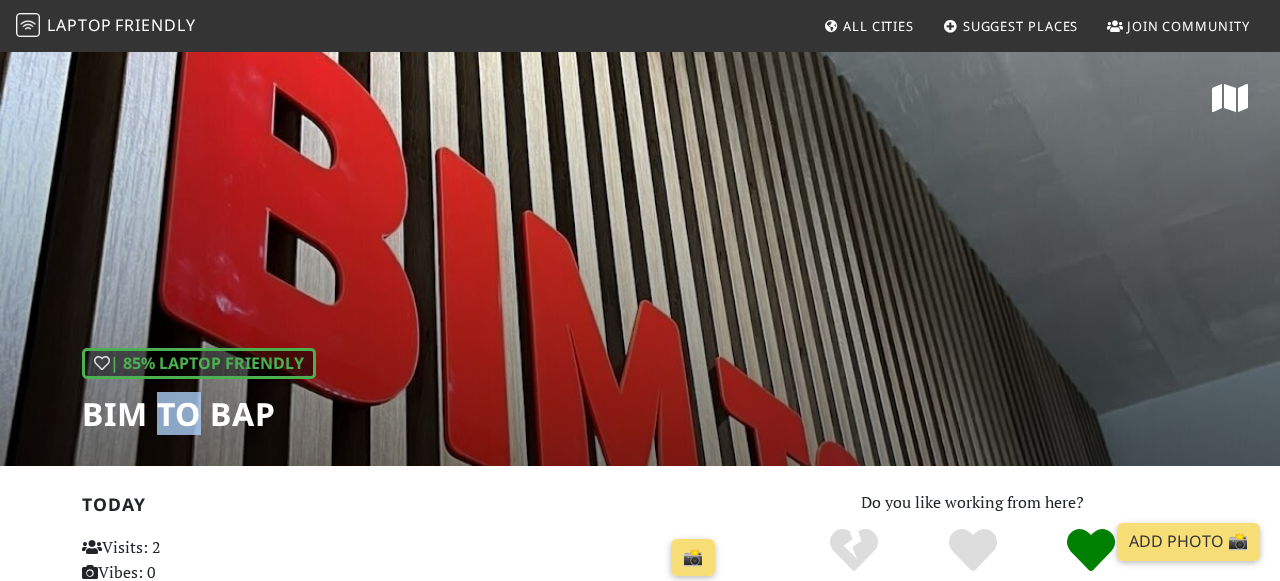 click on "BIM TO BAP" at bounding box center (199, 414) 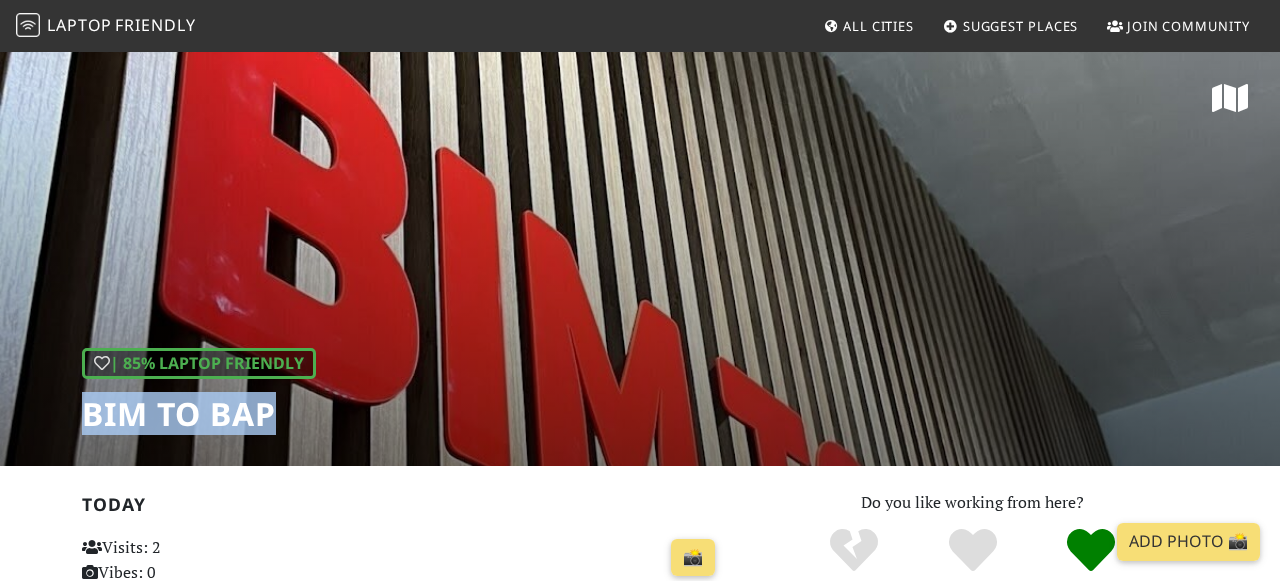 click on "BIM TO BAP" at bounding box center (199, 414) 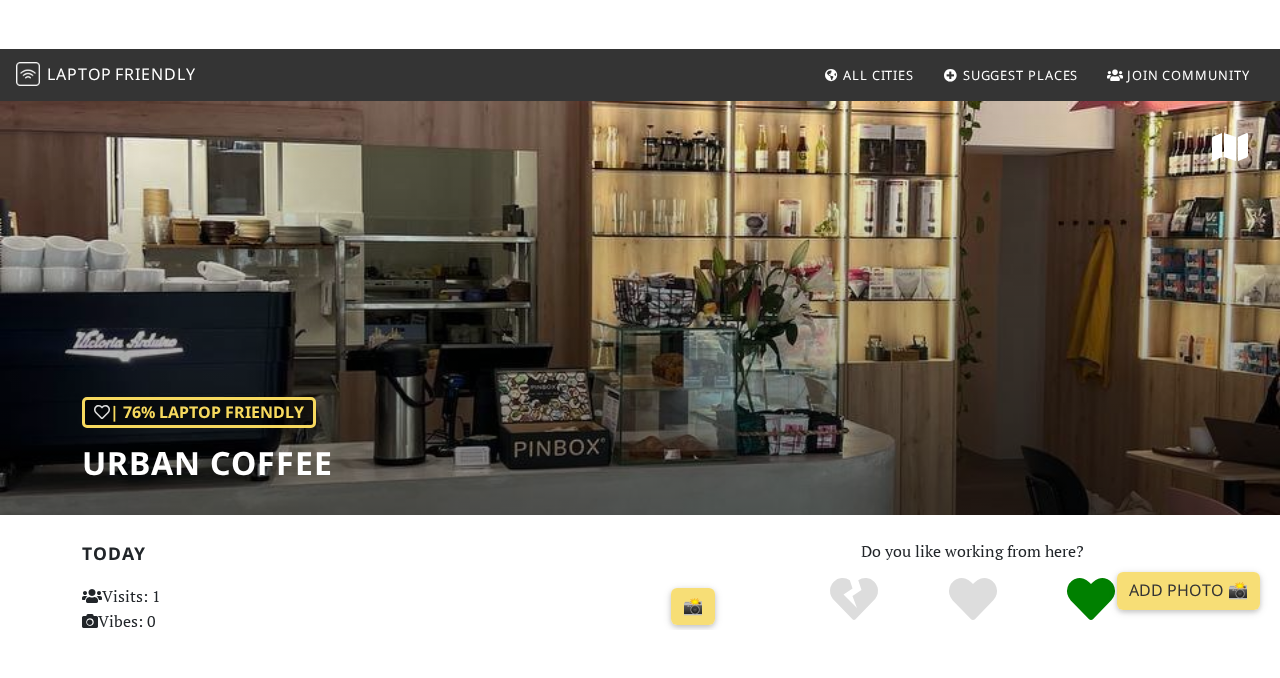 scroll, scrollTop: 0, scrollLeft: 0, axis: both 